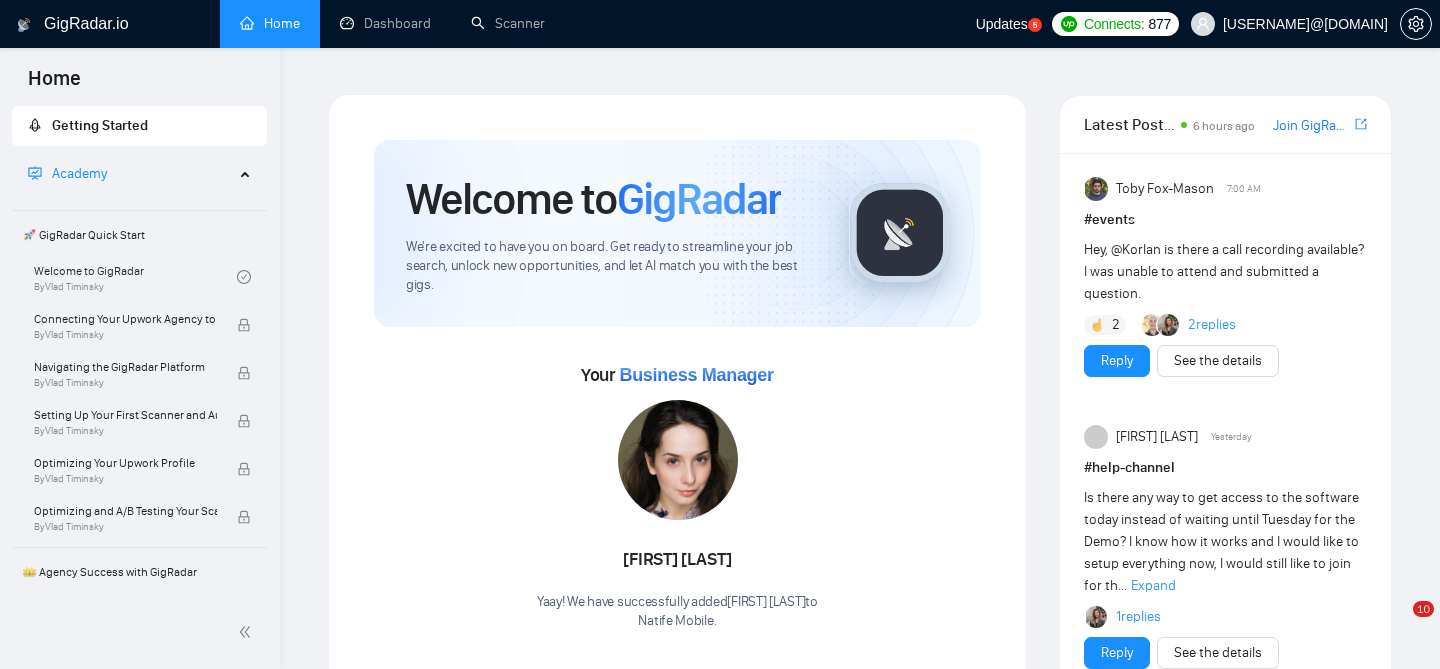 scroll, scrollTop: 0, scrollLeft: 0, axis: both 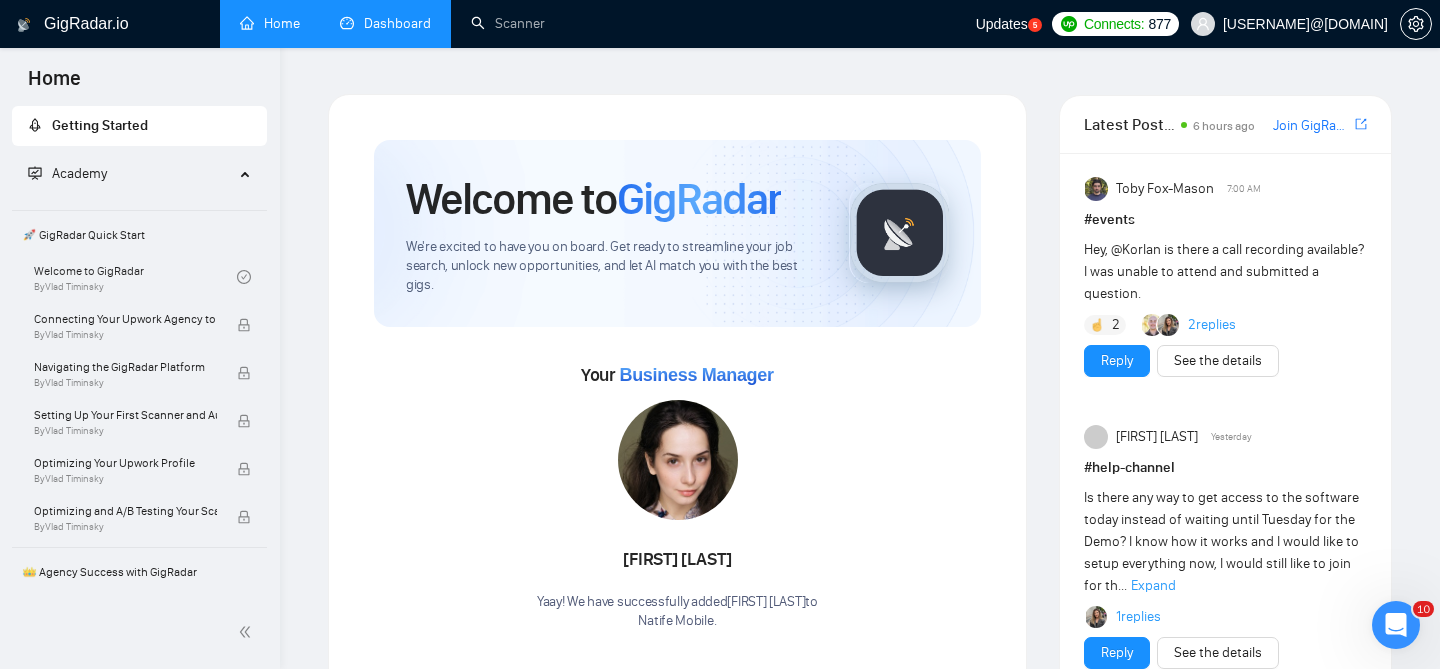 click on "Dashboard" at bounding box center (385, 23) 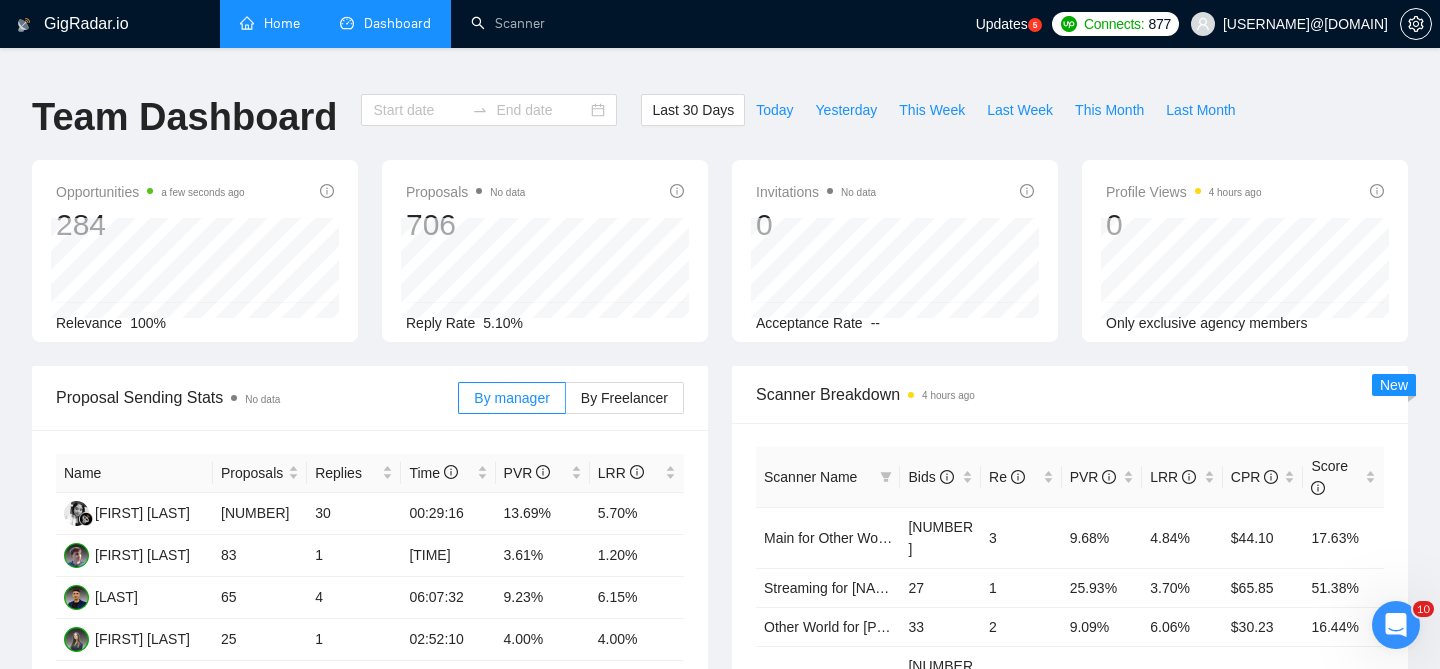 type on "2025-07-05" 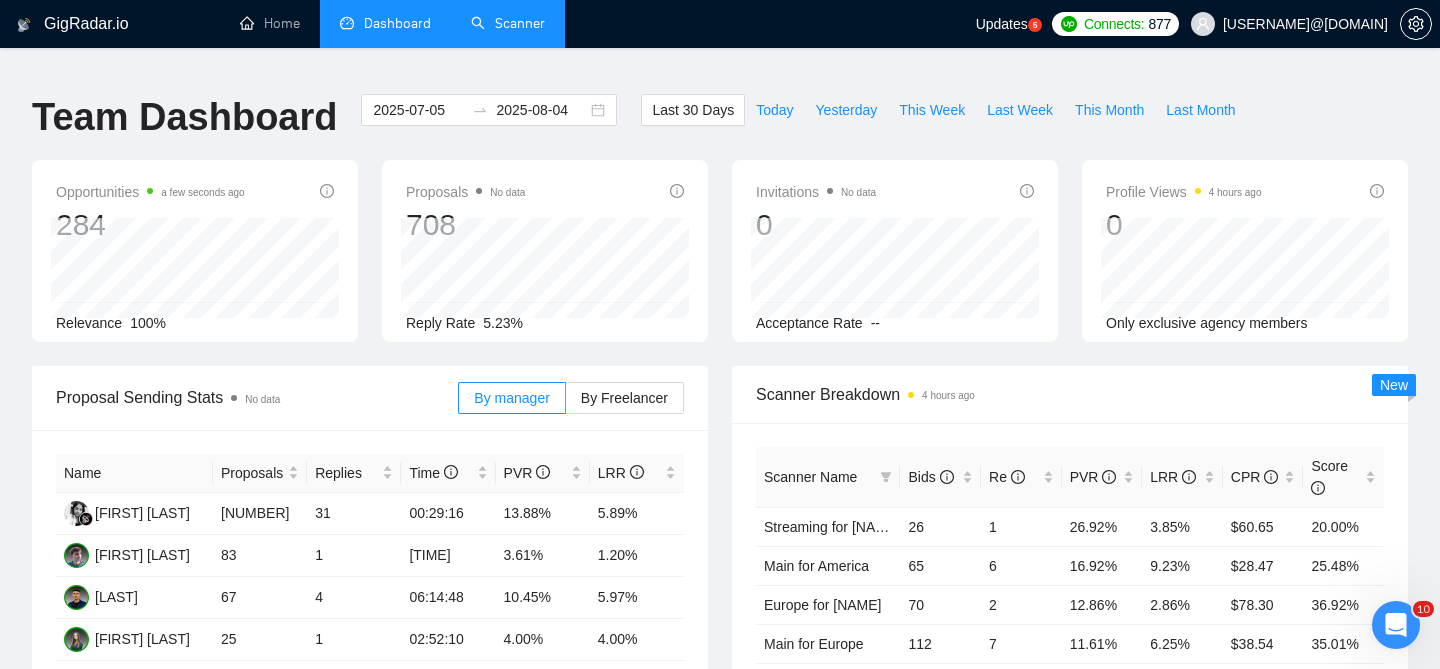 click on "Scanner" at bounding box center (508, 23) 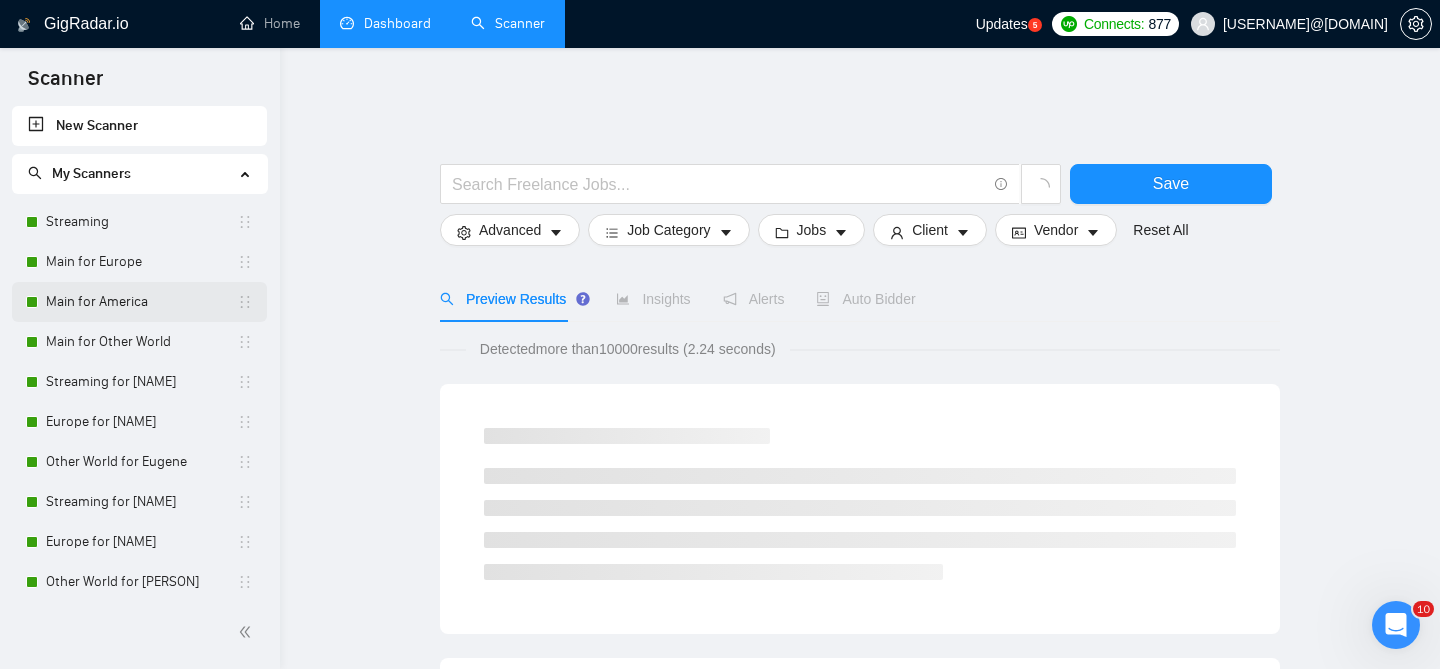 click on "Main for America" at bounding box center [141, 302] 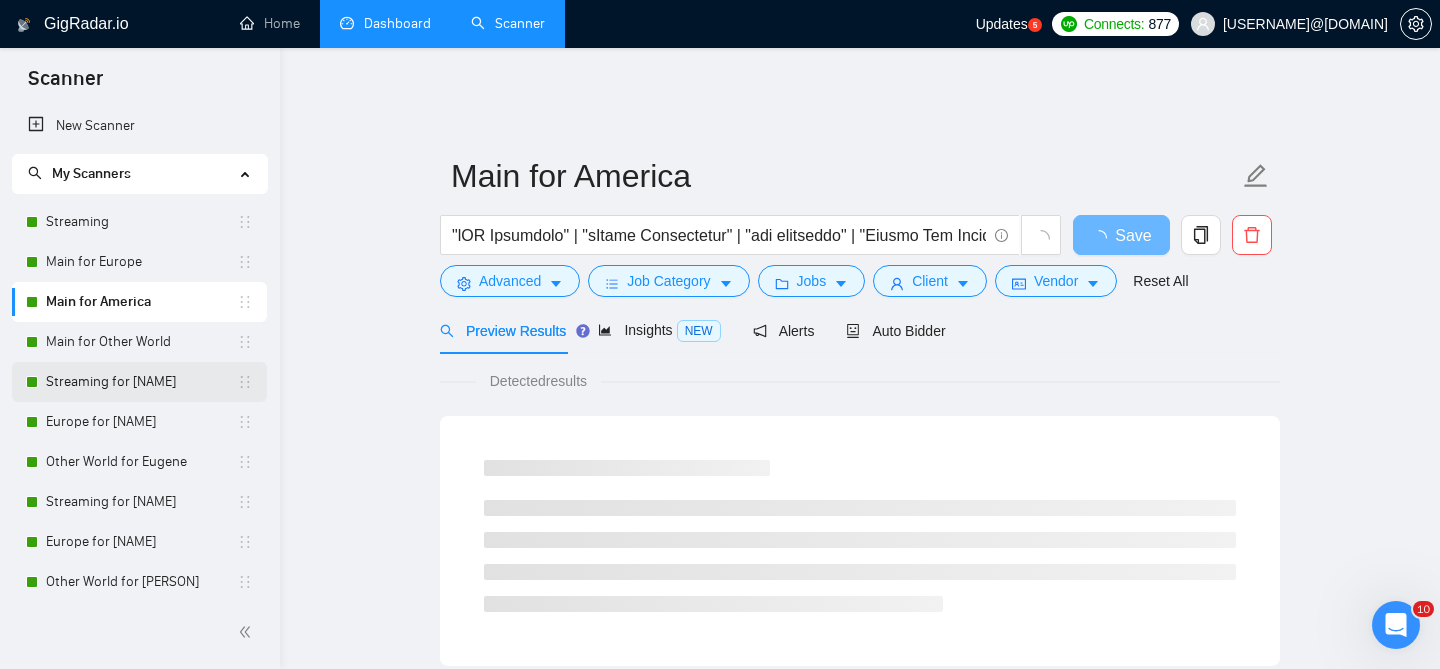 click on "Streaming for [NAME]" at bounding box center (141, 382) 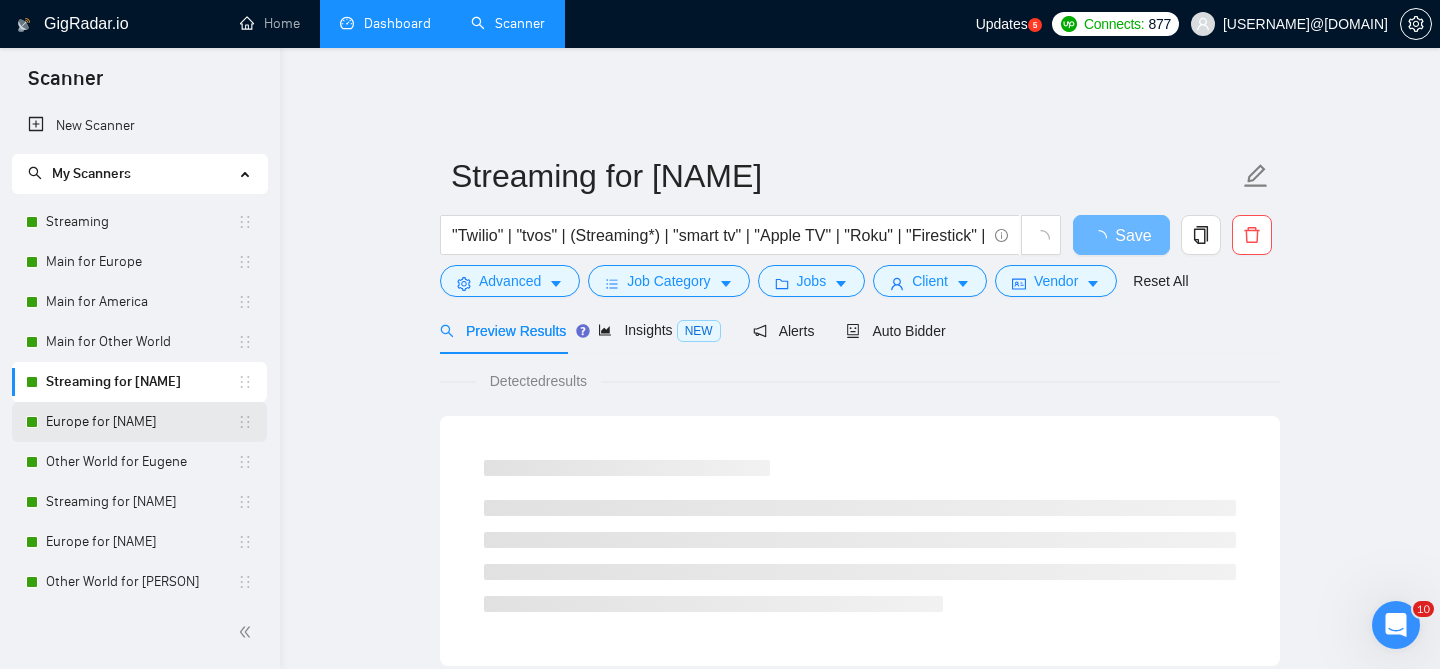 click on "Europe for [NAME]" at bounding box center [141, 422] 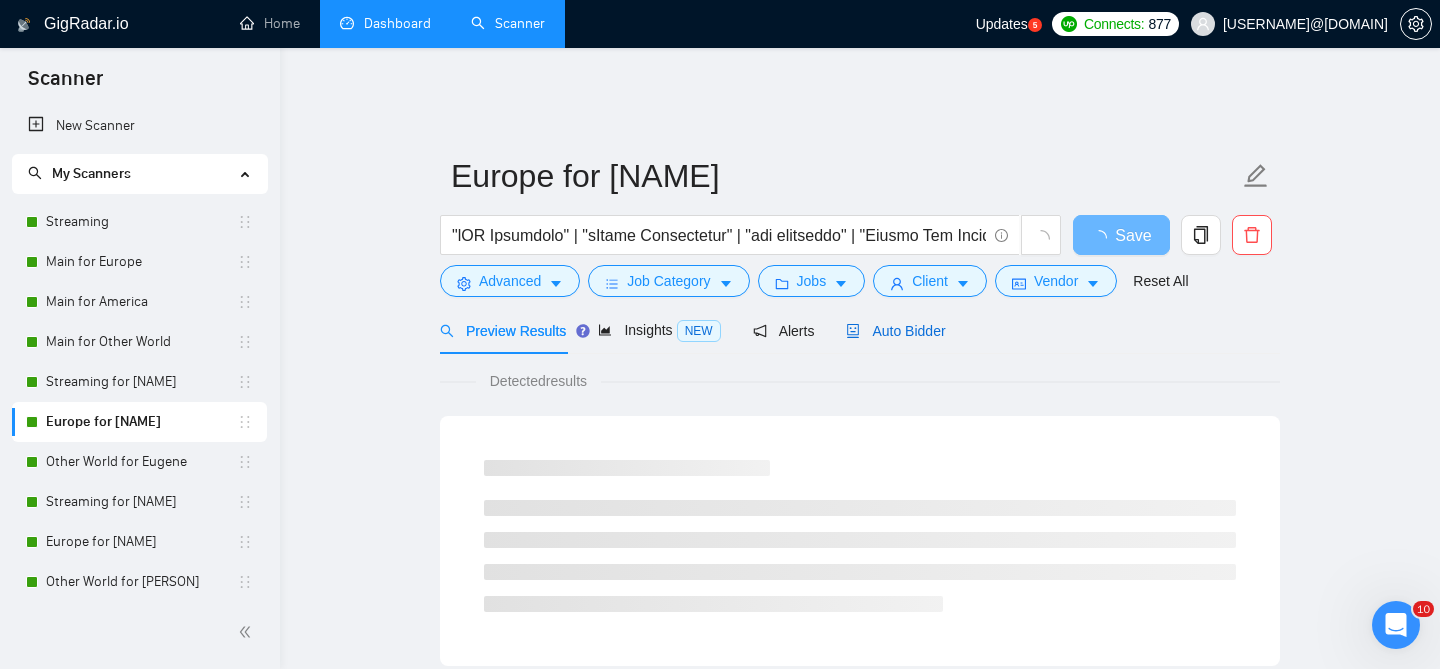 click on "Auto Bidder" at bounding box center [895, 331] 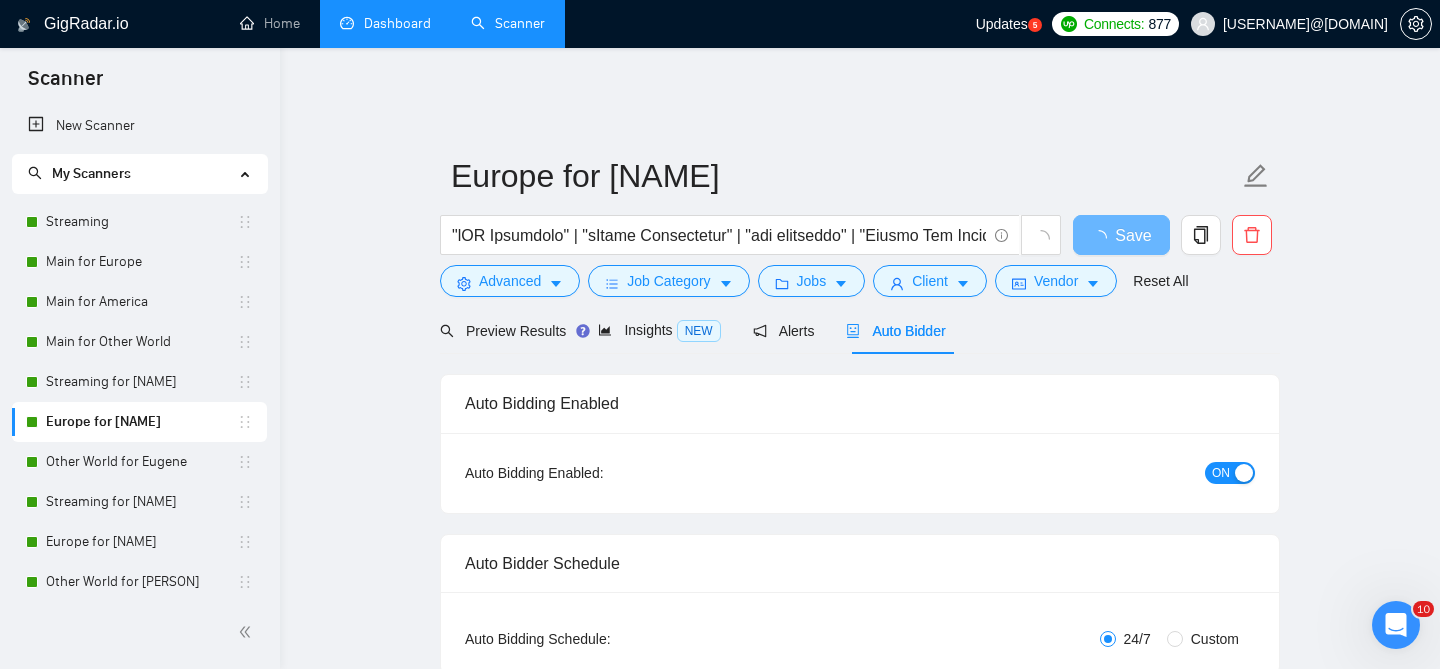 type 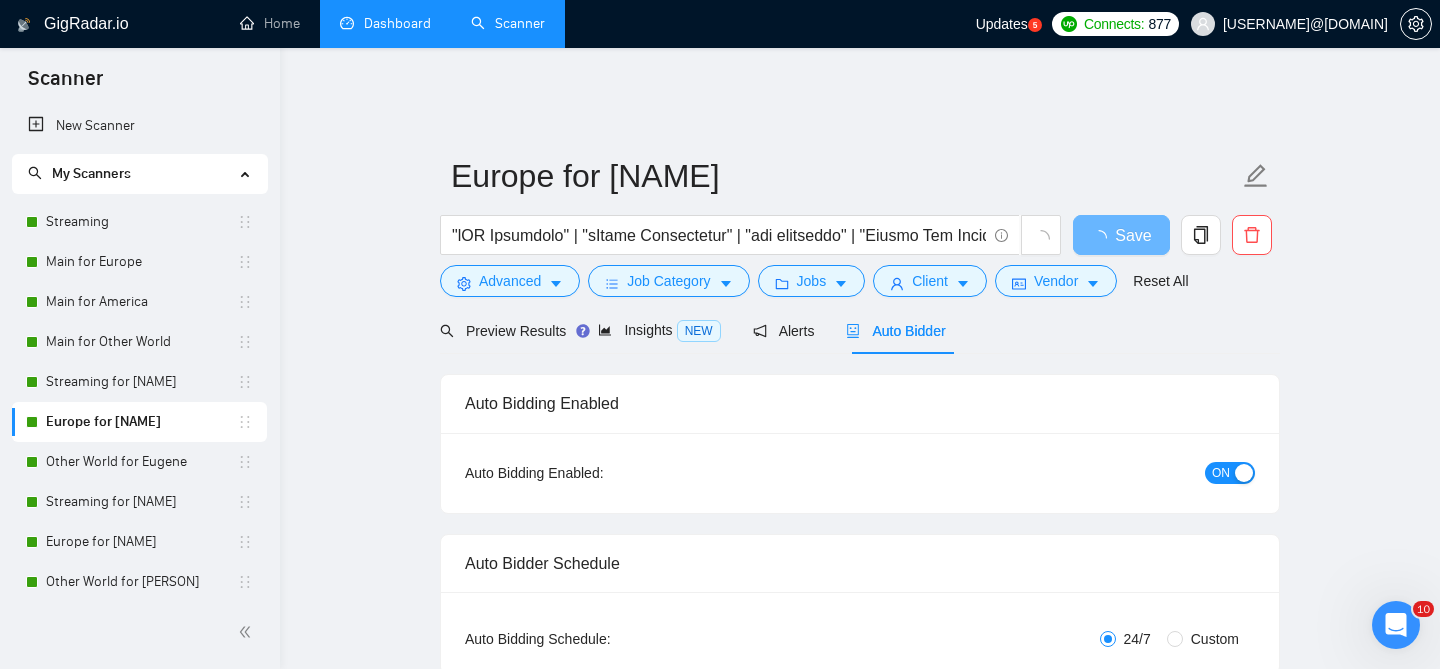 radio on "false" 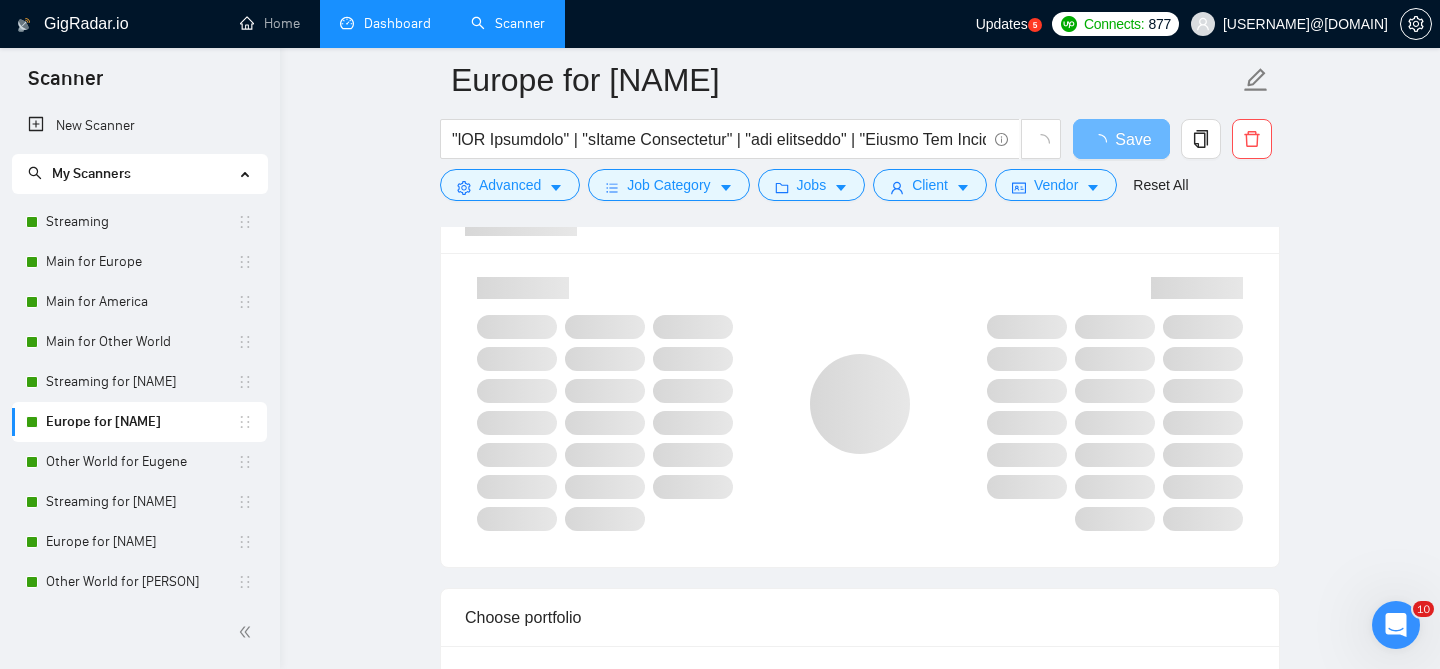 scroll, scrollTop: 1589, scrollLeft: 0, axis: vertical 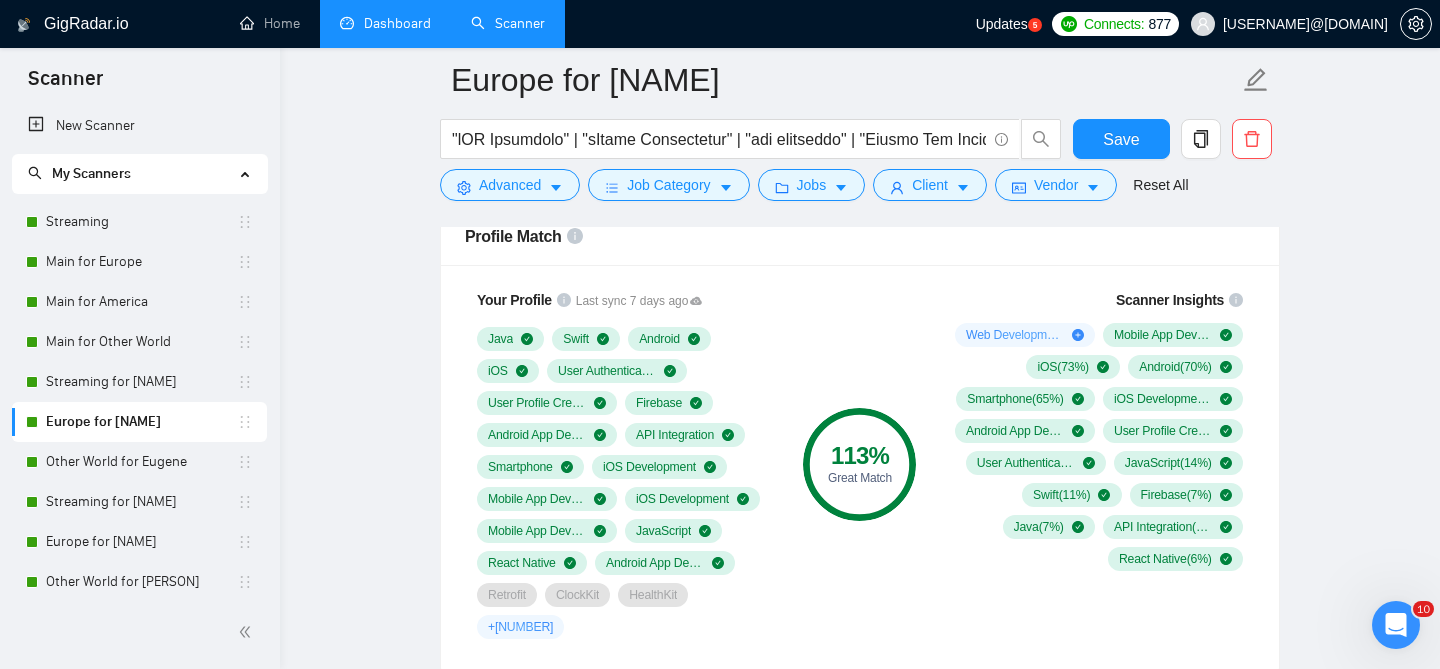 click on "113 % Great Match" at bounding box center [859, 464] 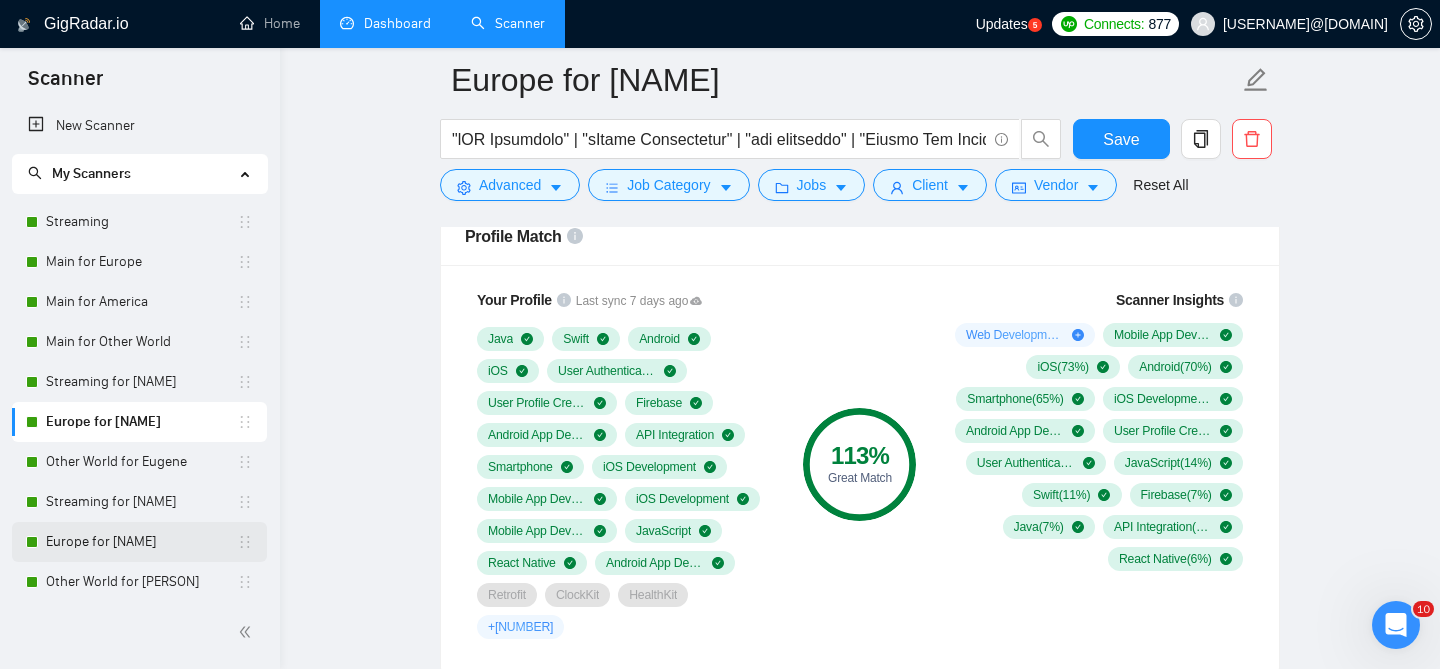 click on "Europe for [NAME]" at bounding box center (141, 542) 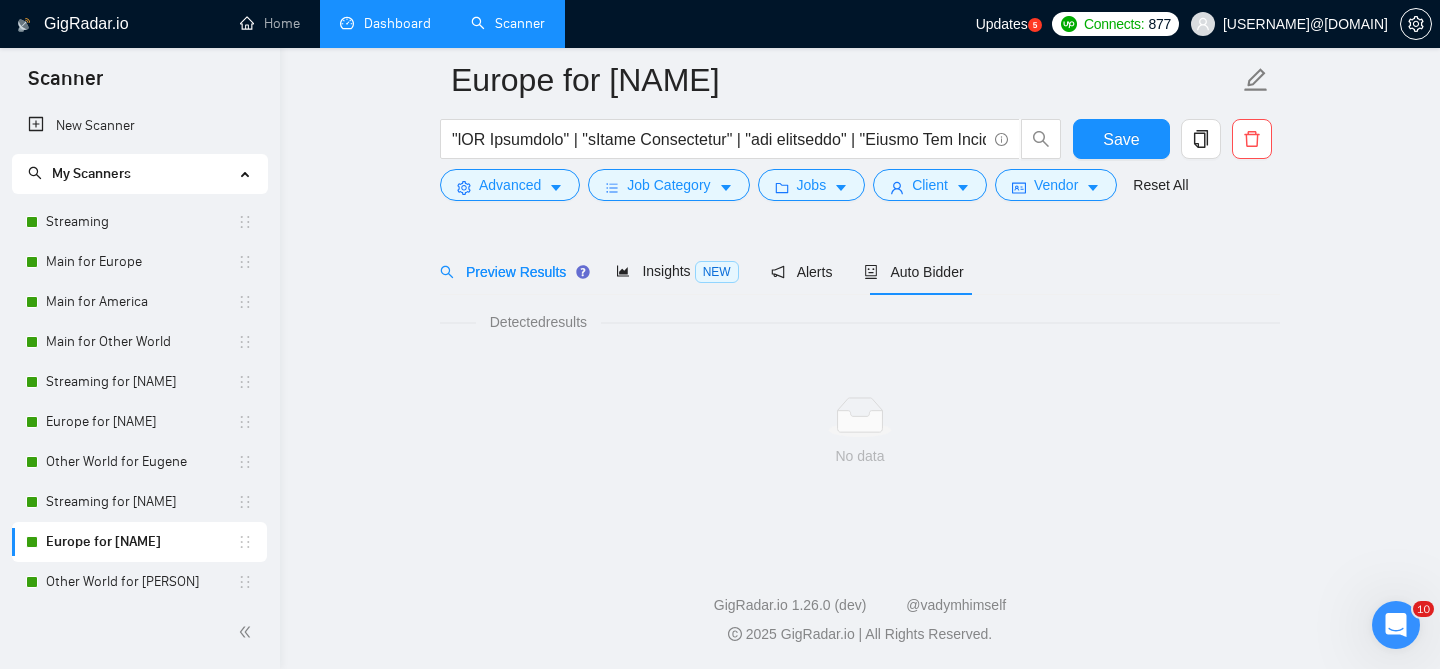 scroll, scrollTop: 61, scrollLeft: 0, axis: vertical 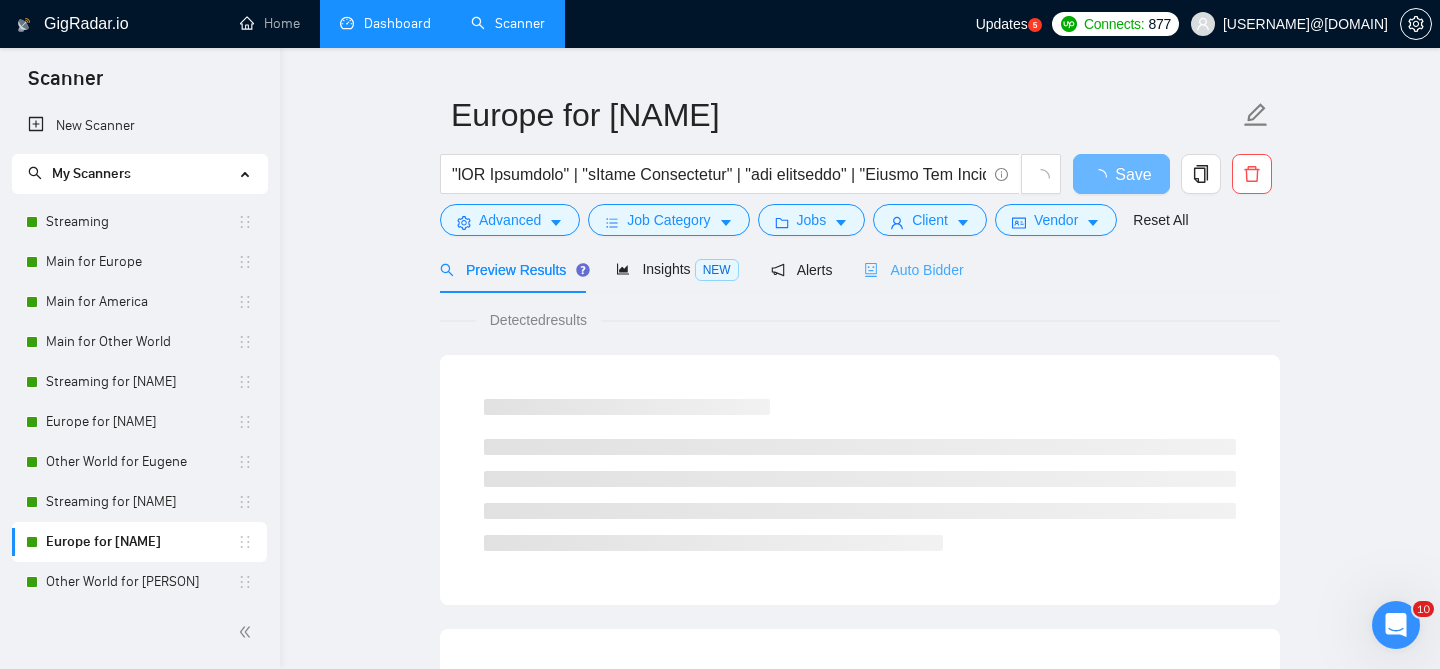 click on "Auto Bidder" at bounding box center [913, 269] 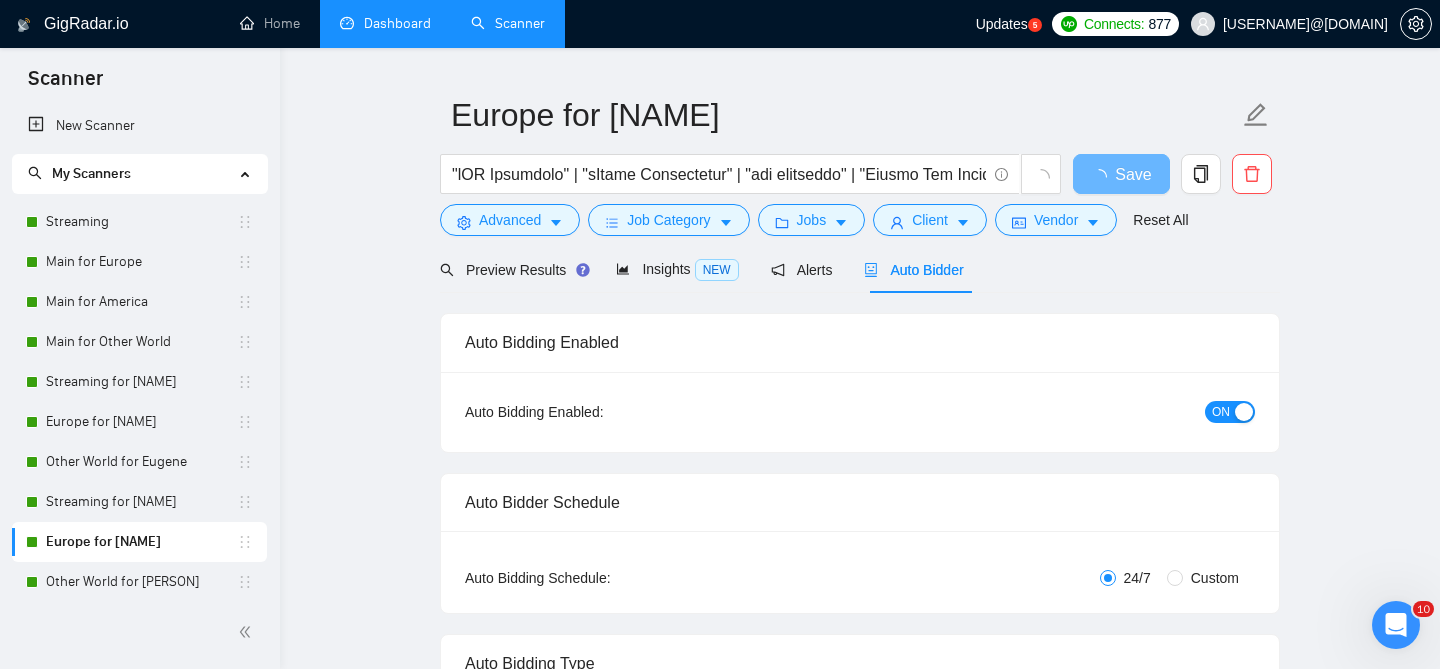 type 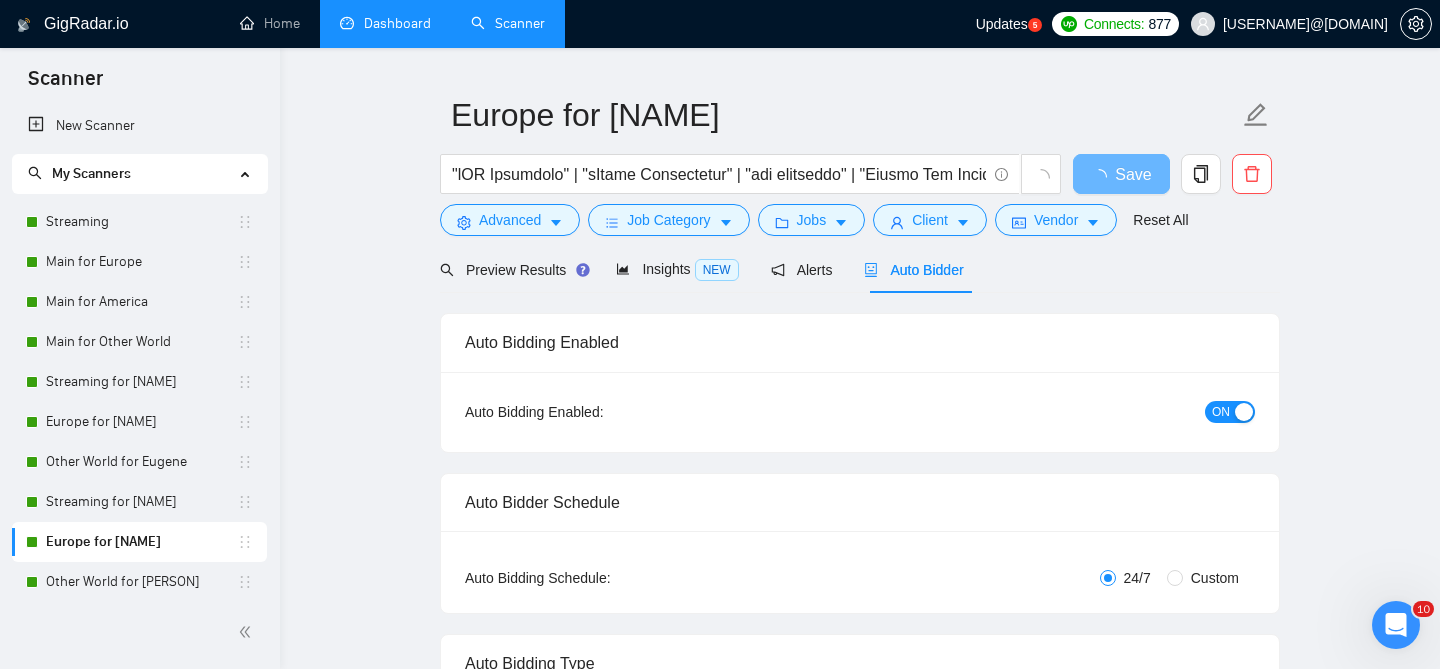 radio on "false" 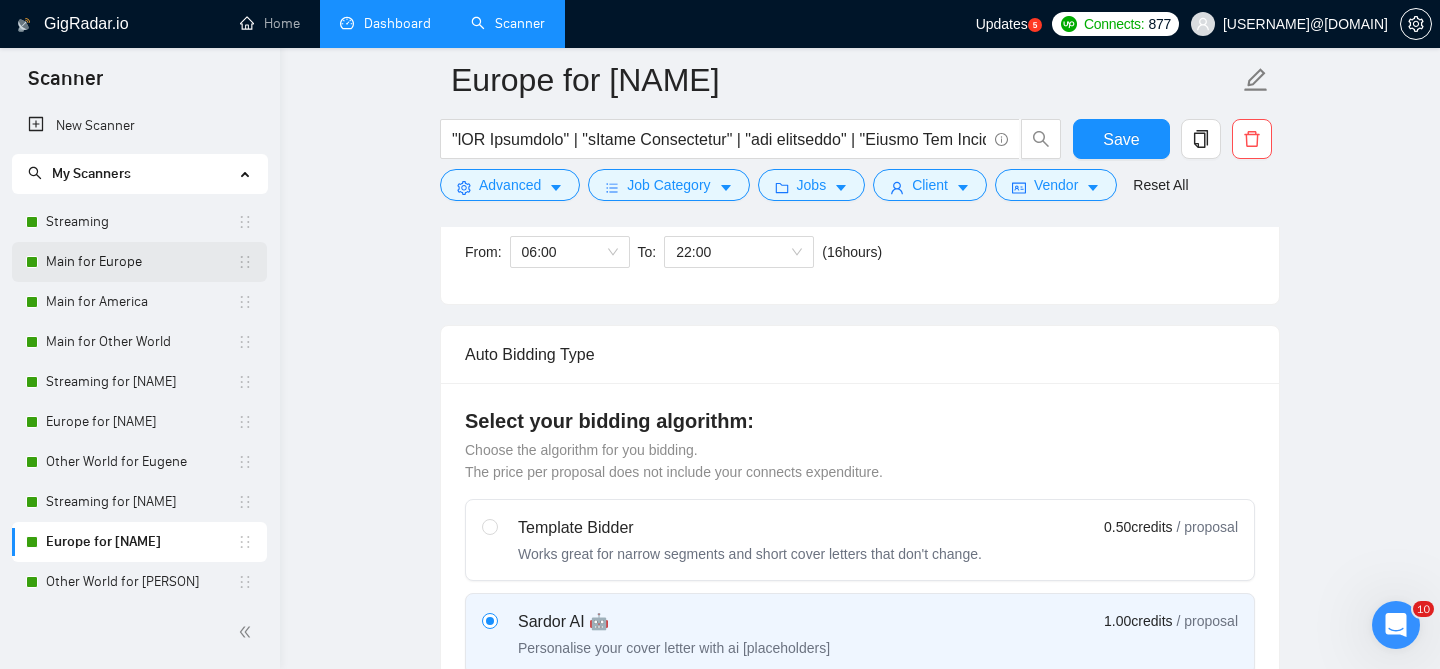 scroll, scrollTop: 622, scrollLeft: 0, axis: vertical 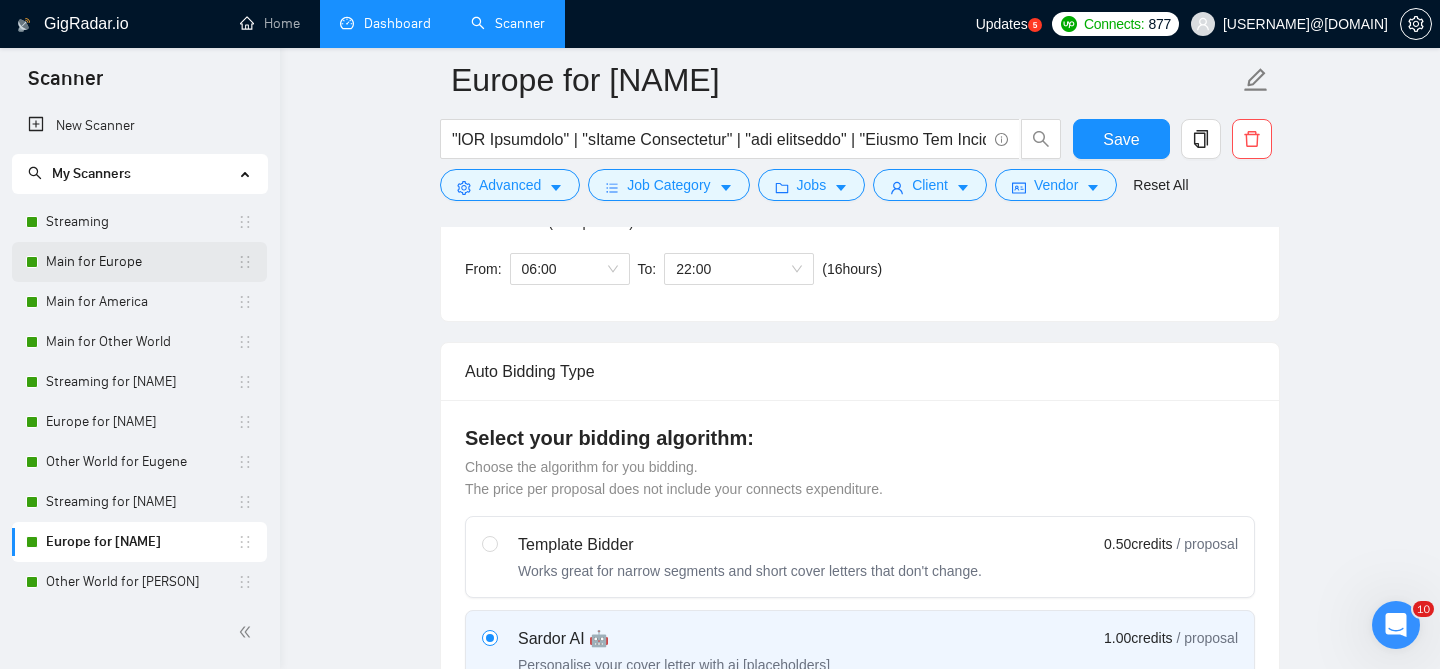 click on "Main for Europe" at bounding box center (141, 262) 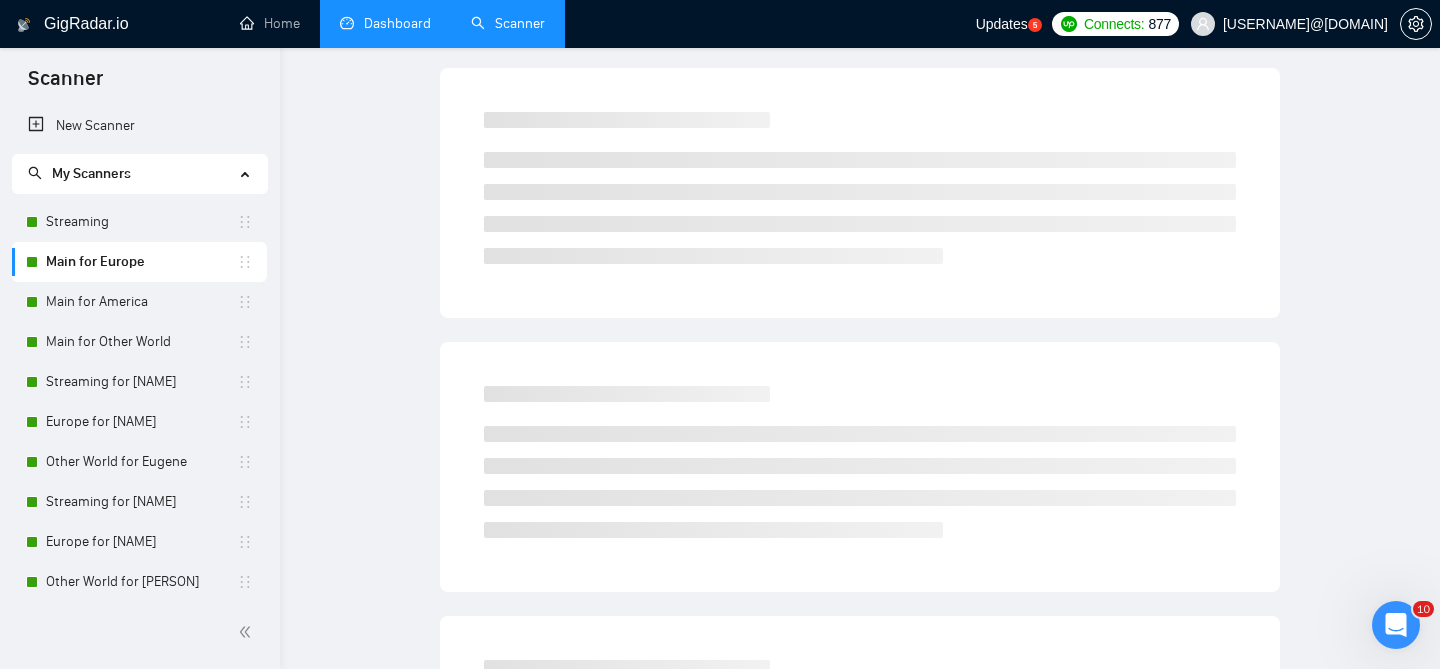 scroll, scrollTop: 61, scrollLeft: 0, axis: vertical 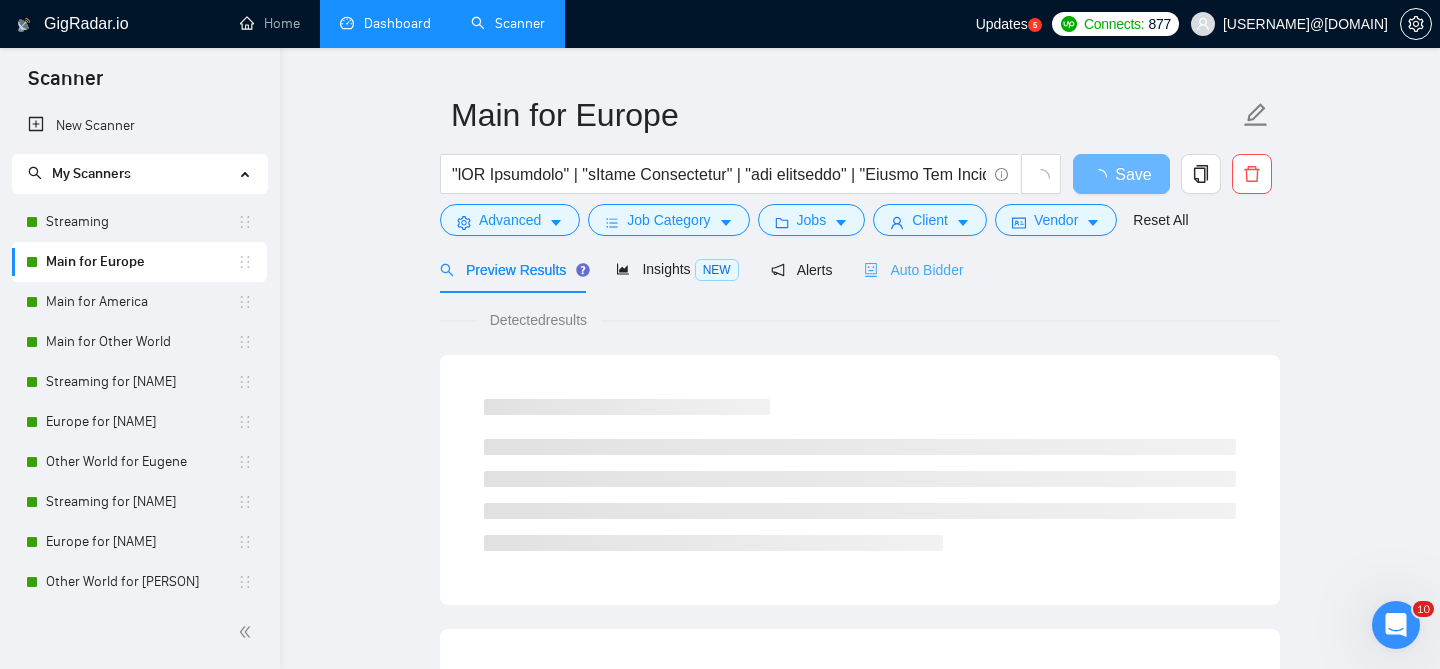 click on "Auto Bidder" at bounding box center (913, 269) 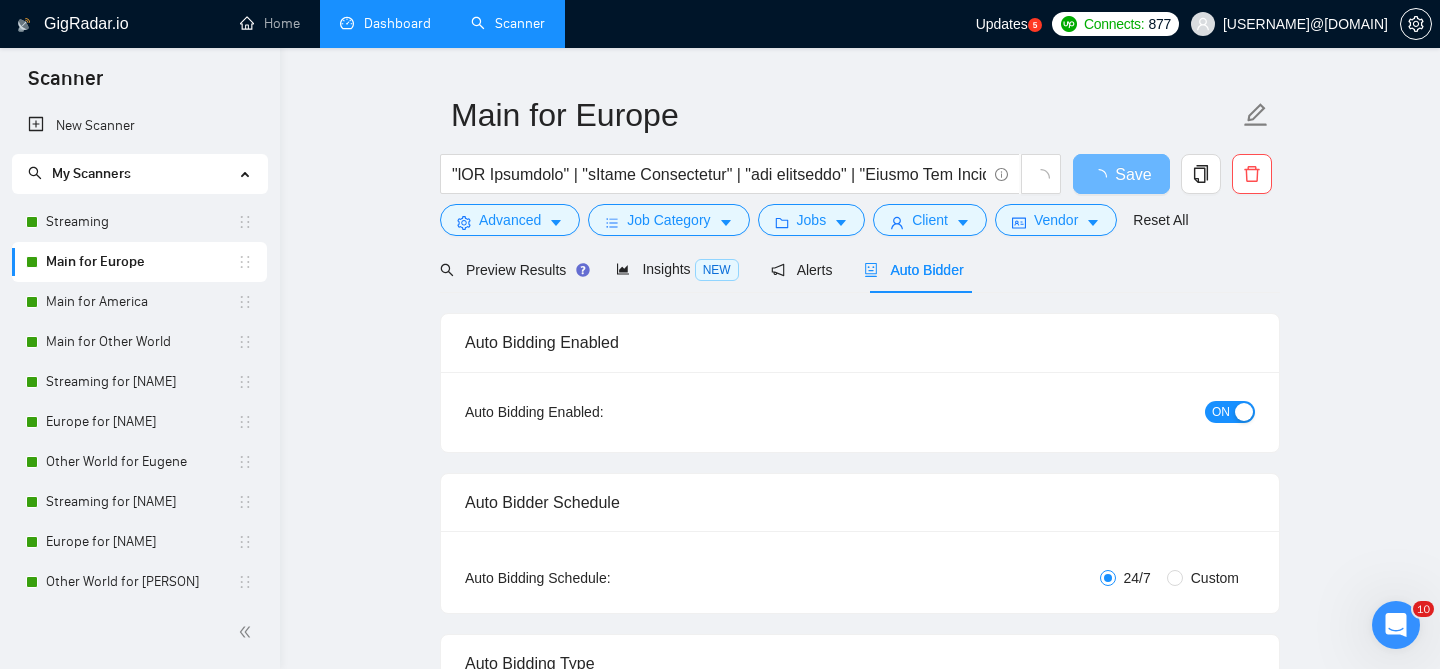type 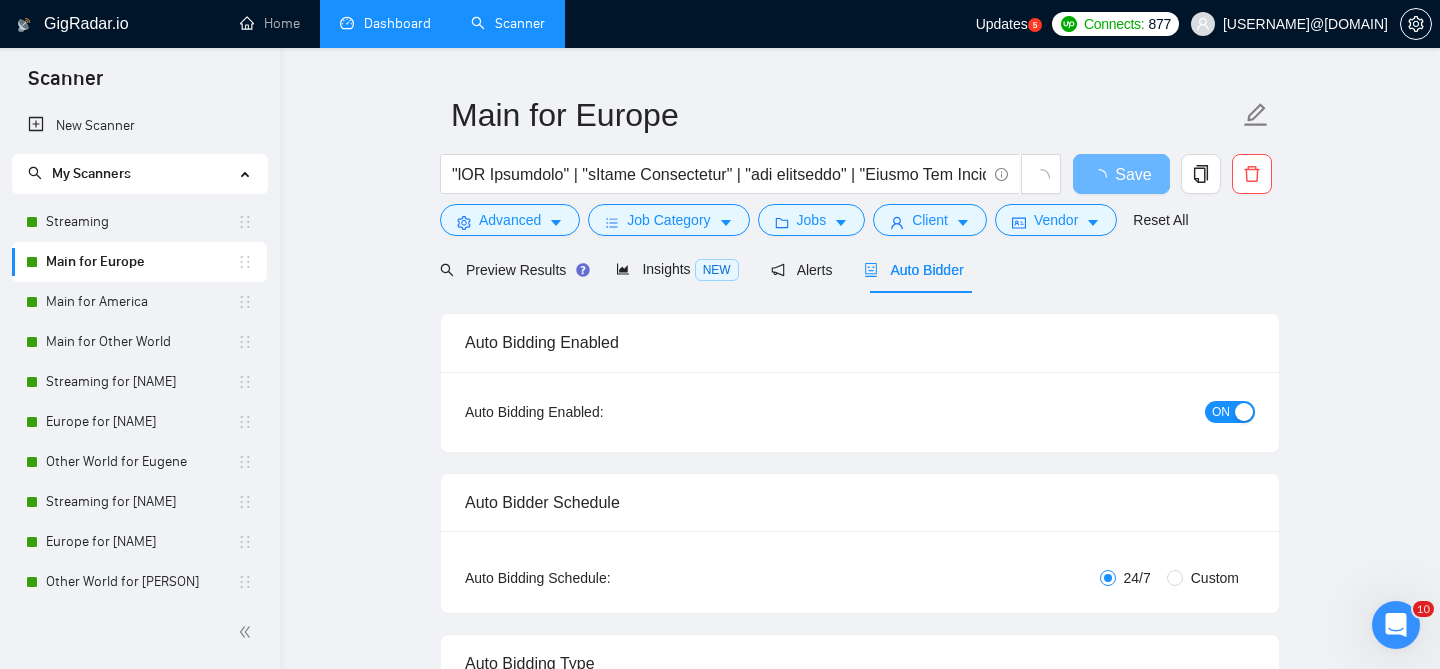 checkbox on "true" 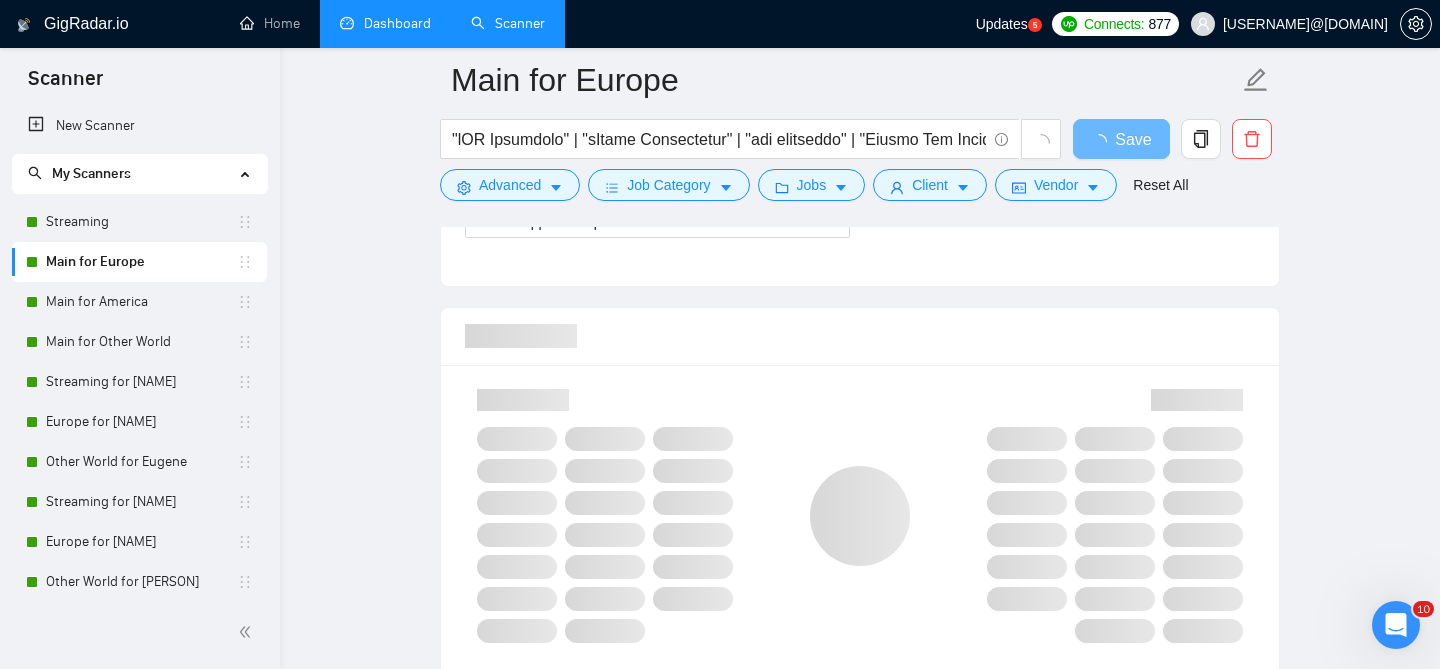 scroll, scrollTop: 1237, scrollLeft: 0, axis: vertical 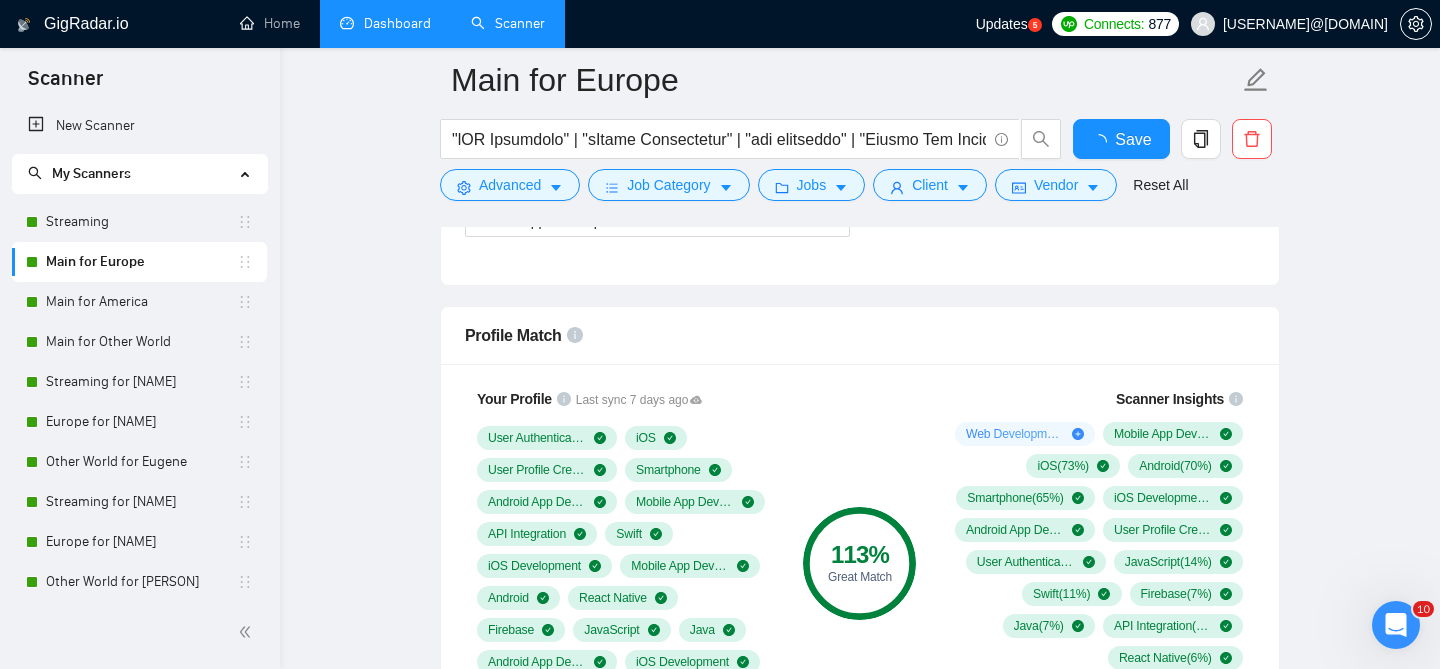 type 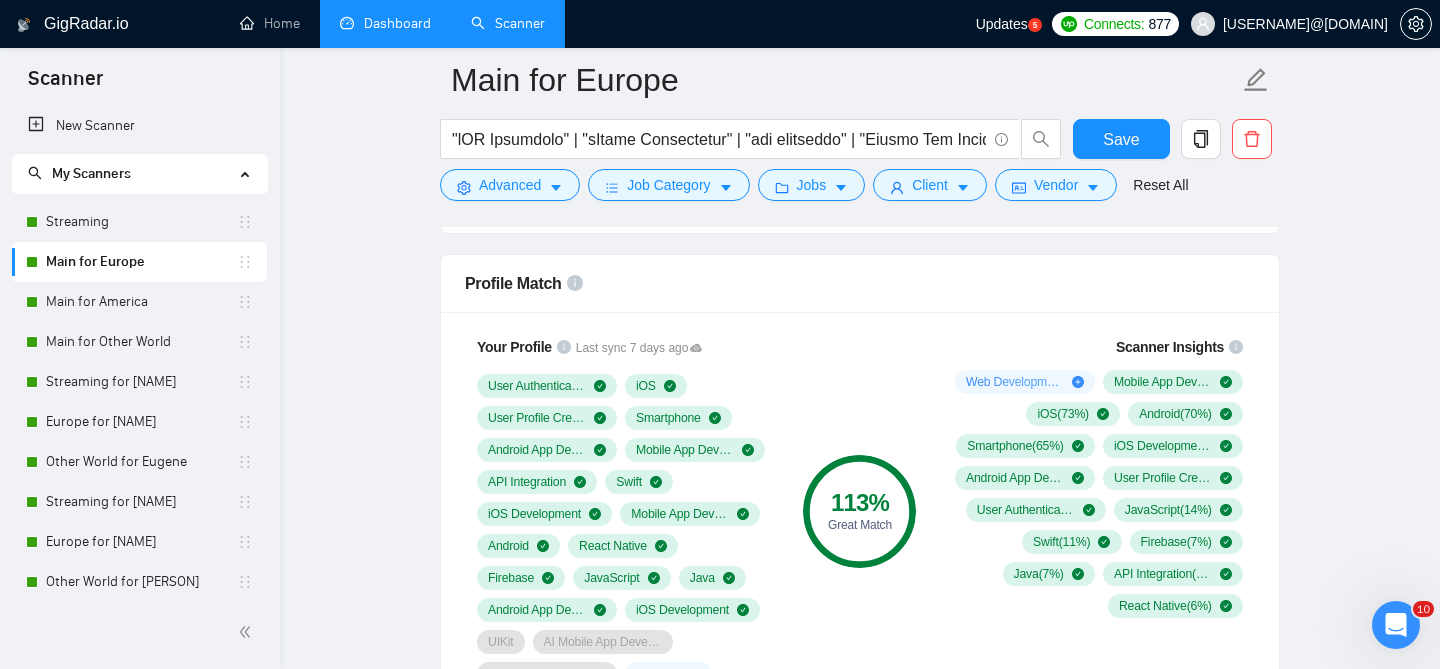 scroll, scrollTop: 1292, scrollLeft: 0, axis: vertical 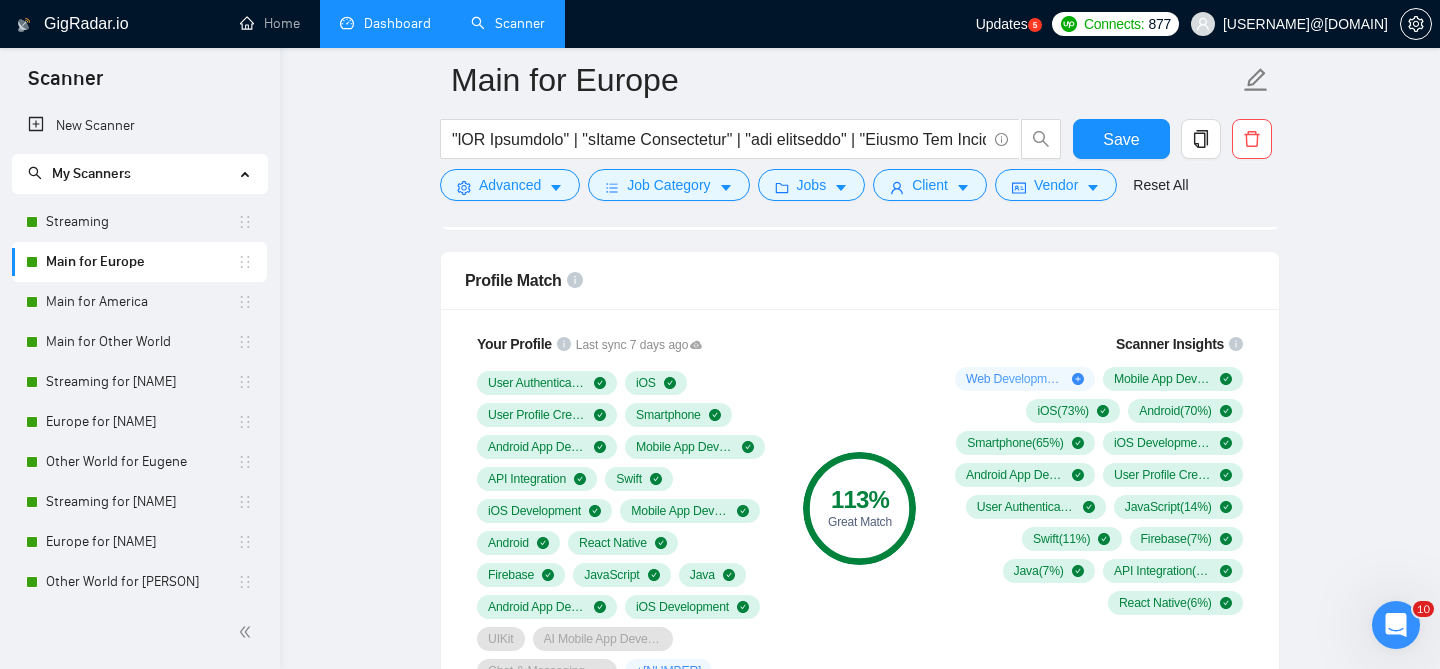 click on "Dashboard" at bounding box center (385, 23) 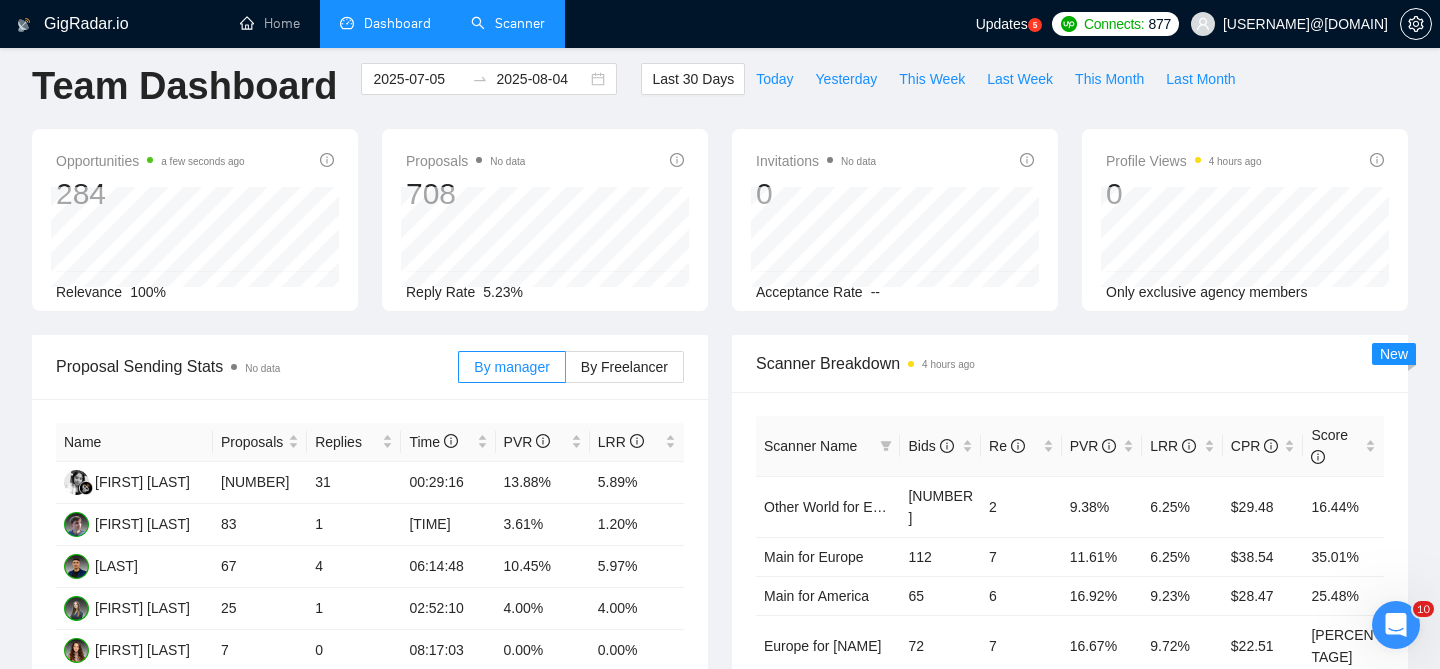 scroll, scrollTop: 0, scrollLeft: 0, axis: both 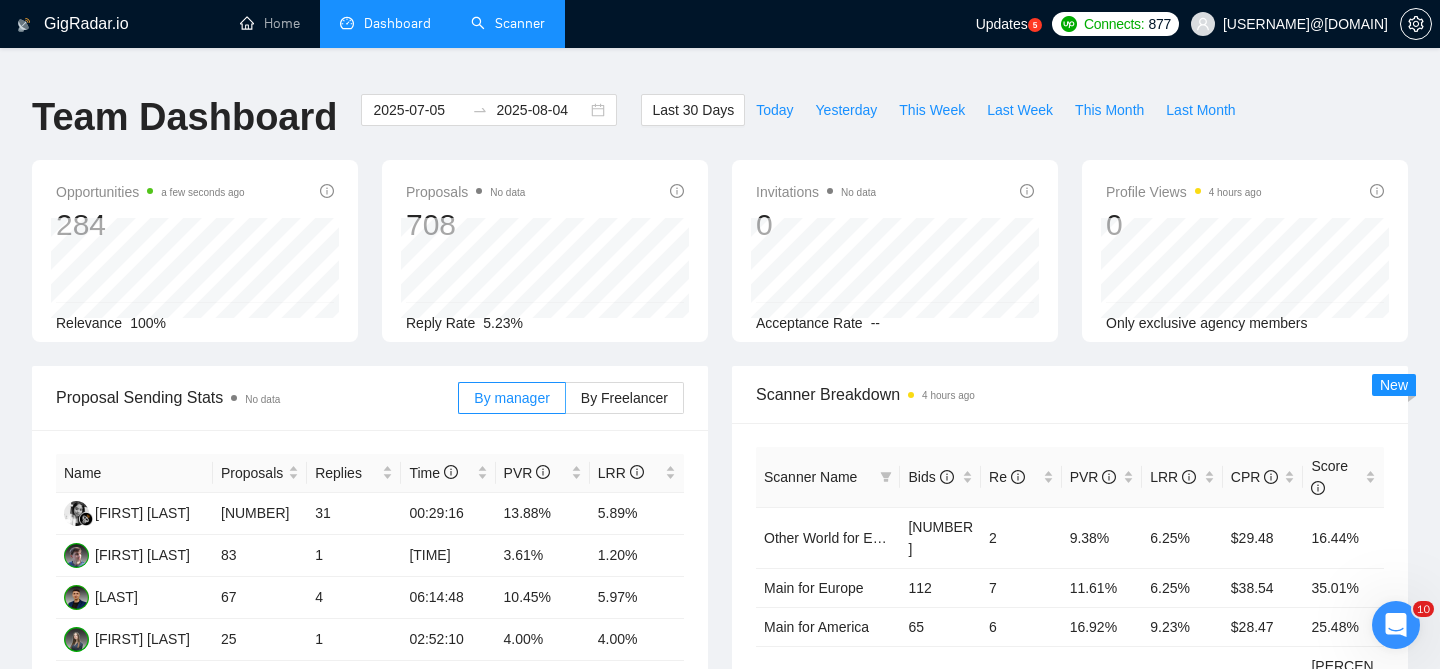 click on "Last 30 Days Today Yesterday This Week Last Week This Month Last Month" at bounding box center (943, 127) 